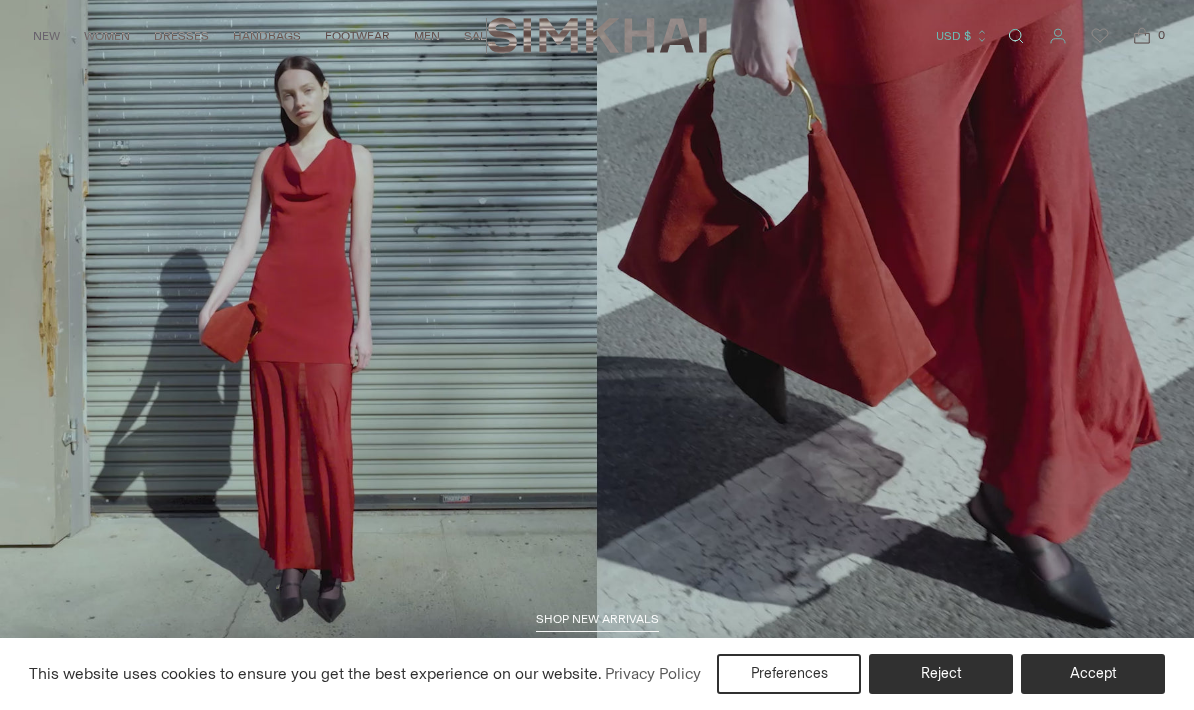 scroll, scrollTop: 0, scrollLeft: 0, axis: both 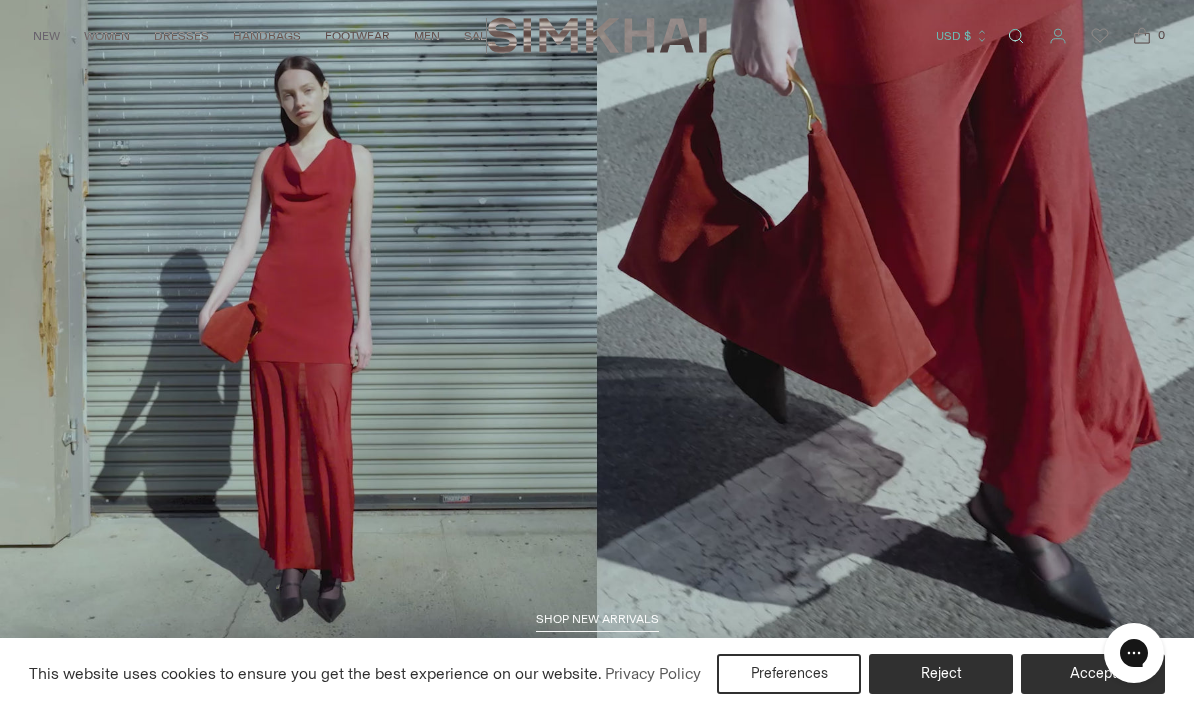 click on "Accept" at bounding box center (1093, 674) 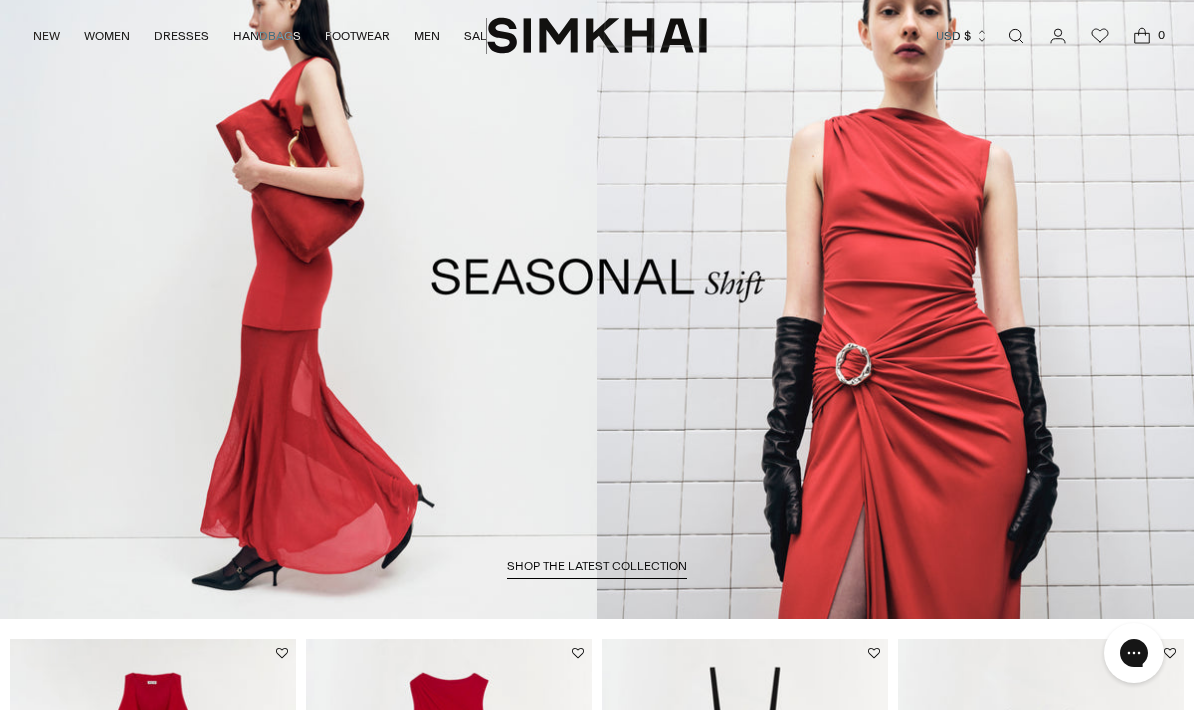 scroll, scrollTop: 811, scrollLeft: 0, axis: vertical 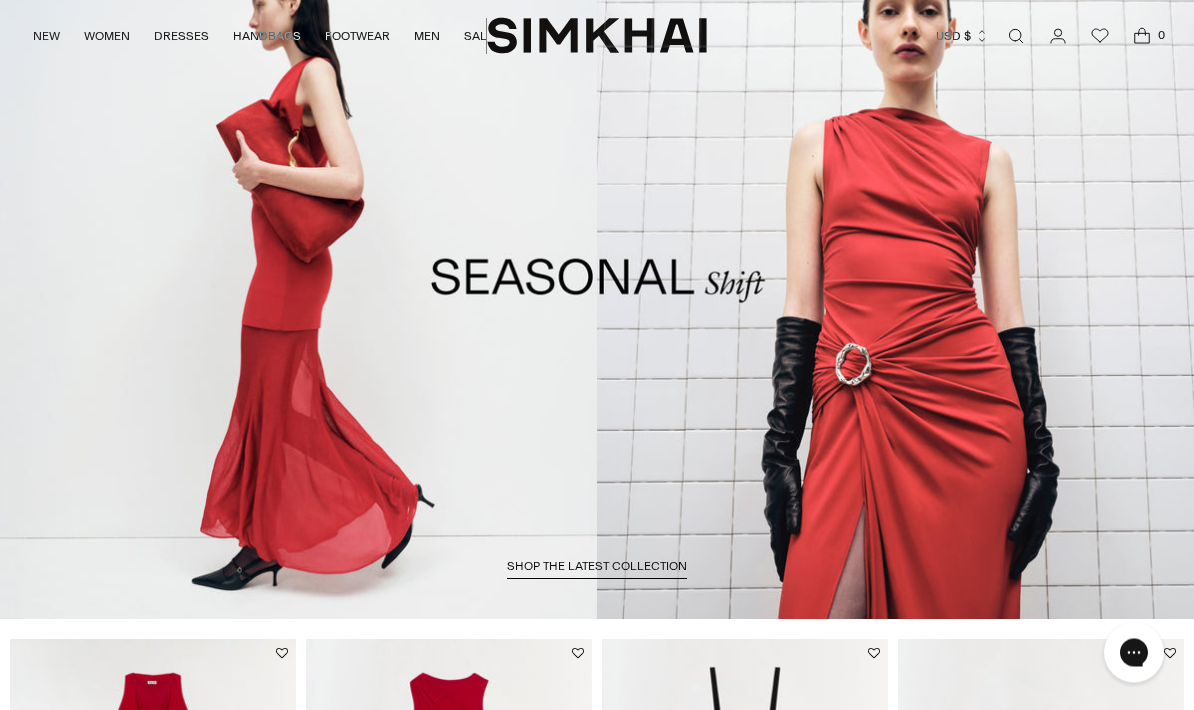 click on "SHOP THE LATEST COLLECTION" at bounding box center (597, 570) 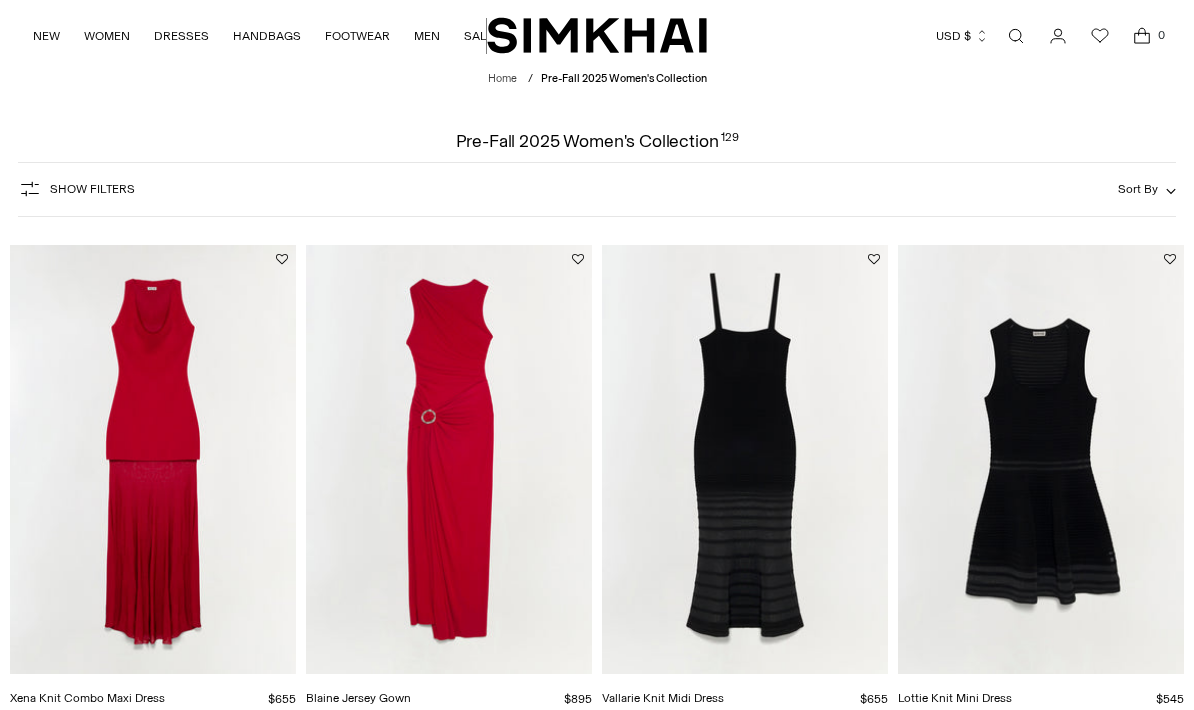 scroll, scrollTop: 0, scrollLeft: 0, axis: both 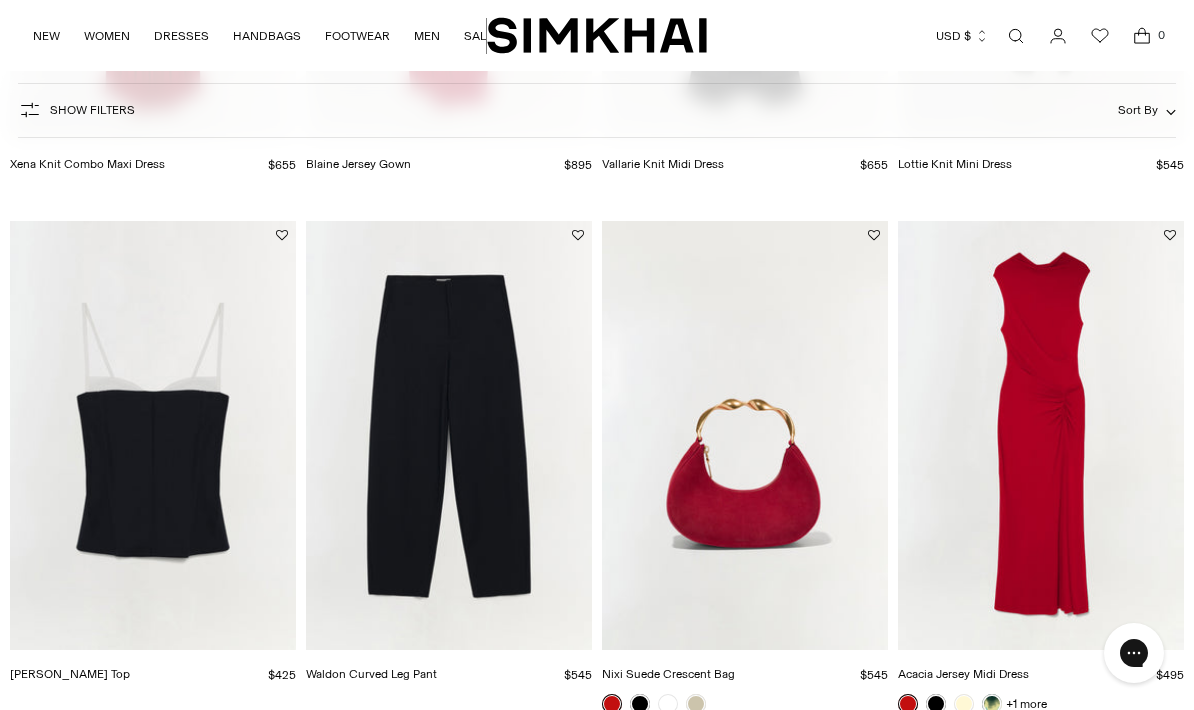 click at bounding box center [654, 704] 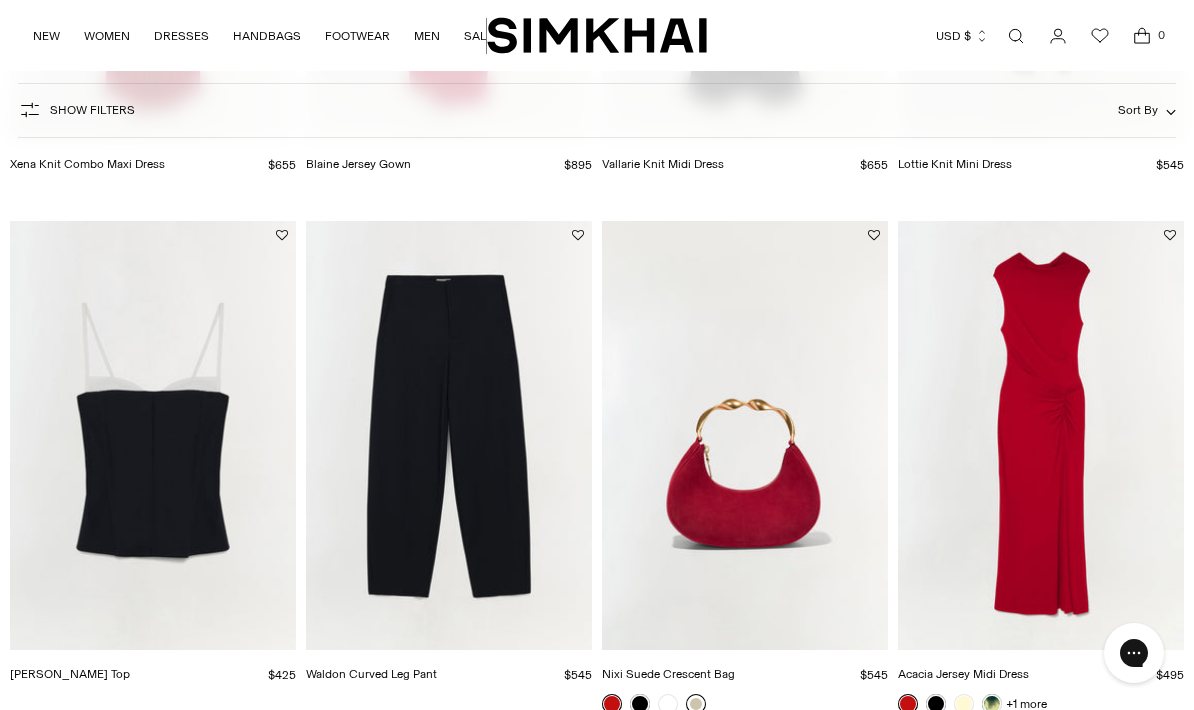 click at bounding box center (696, 704) 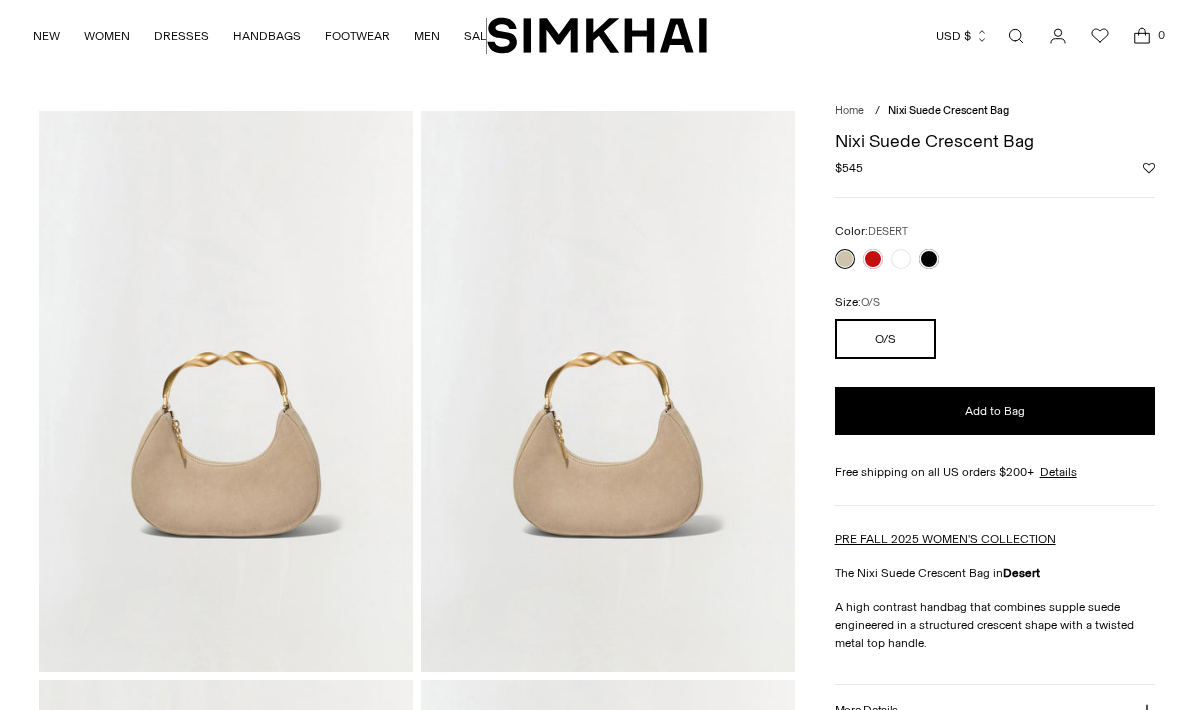 scroll, scrollTop: 447, scrollLeft: 0, axis: vertical 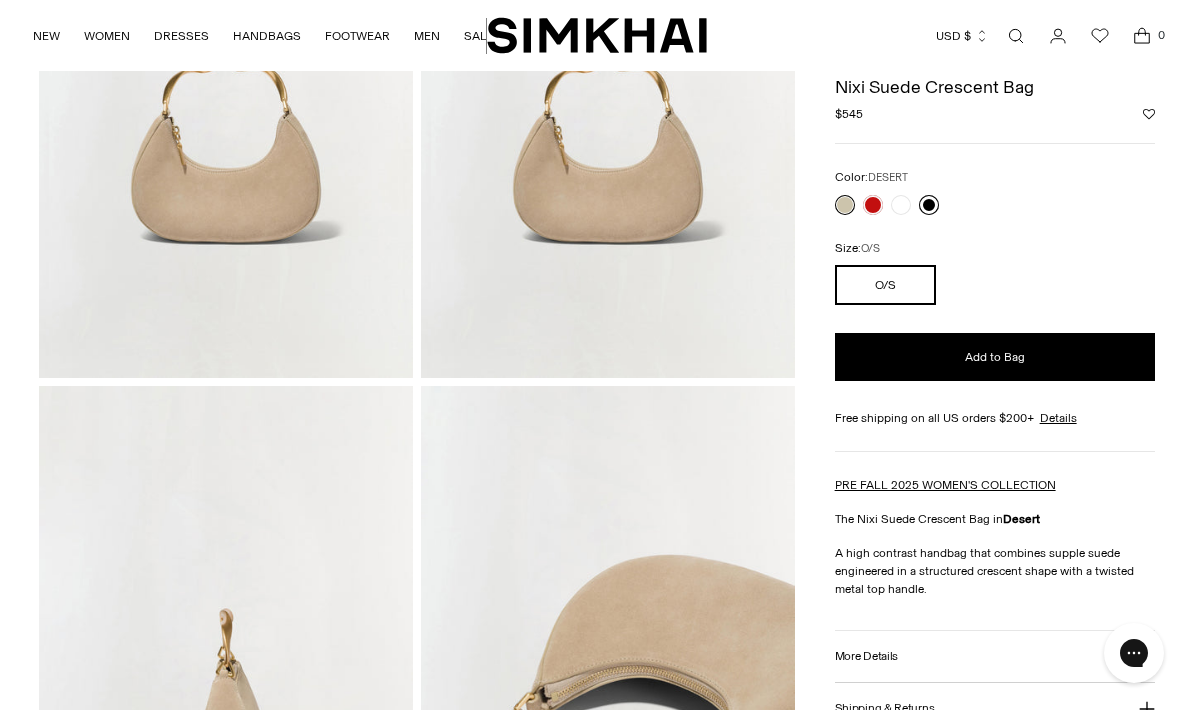 click at bounding box center [929, 205] 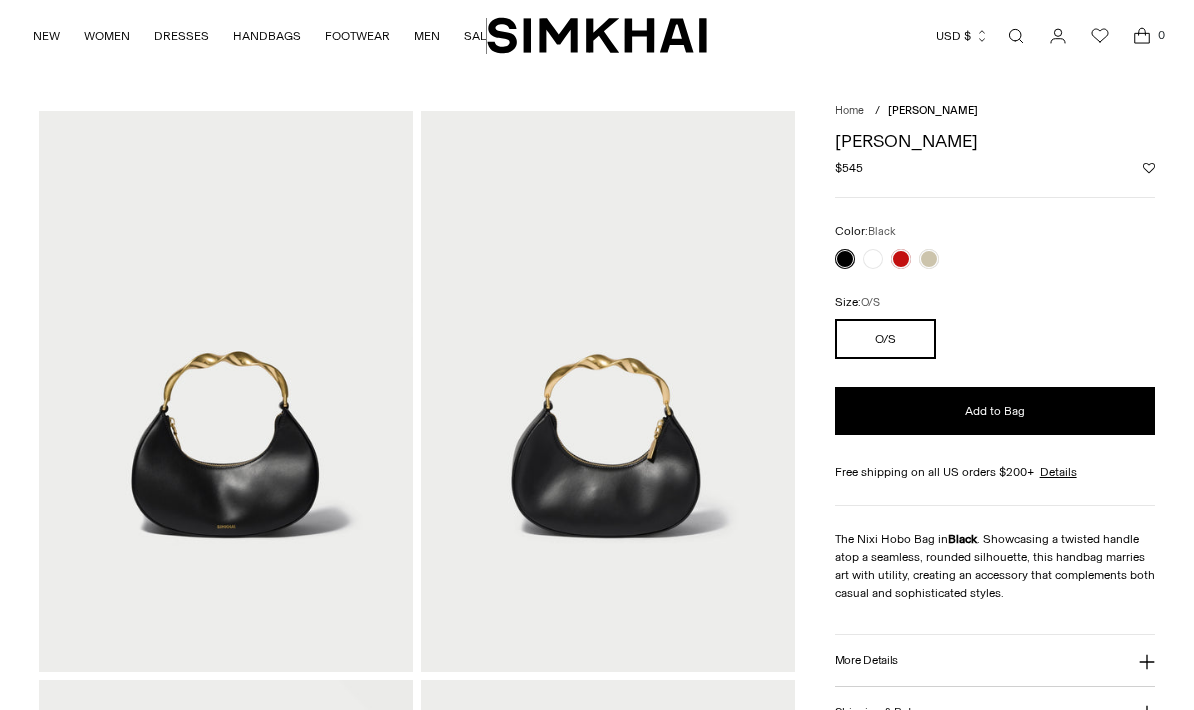scroll, scrollTop: 0, scrollLeft: 0, axis: both 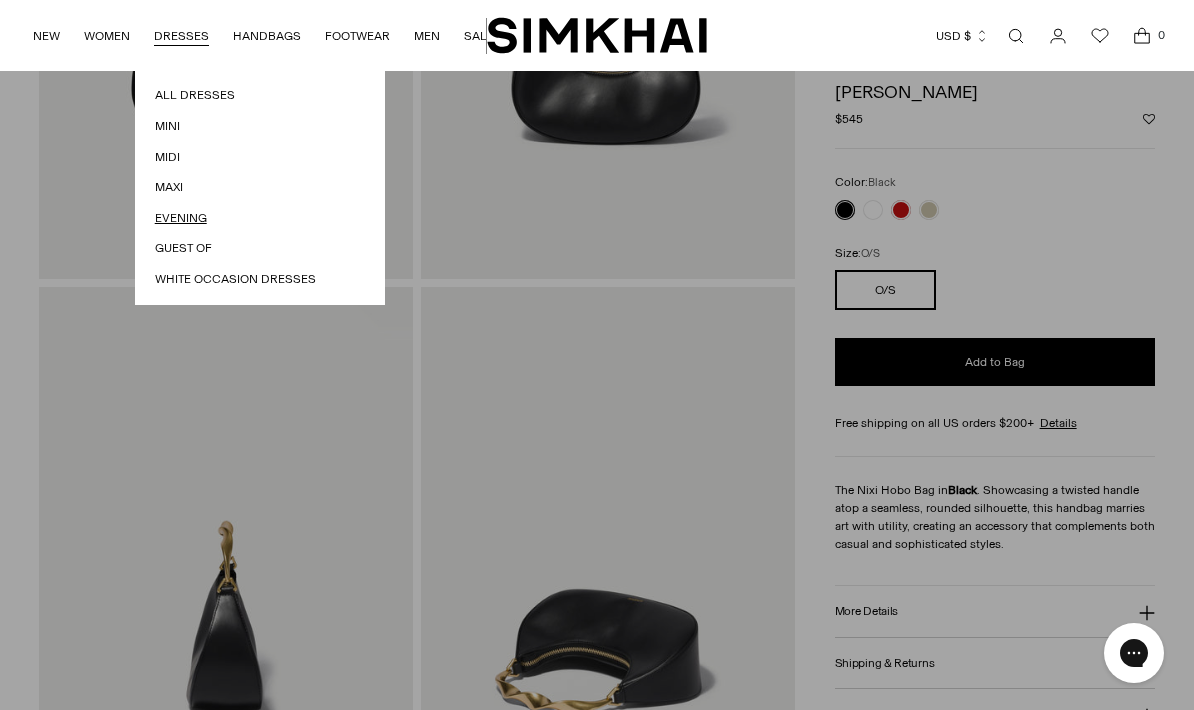 click on "Evening" at bounding box center (260, 218) 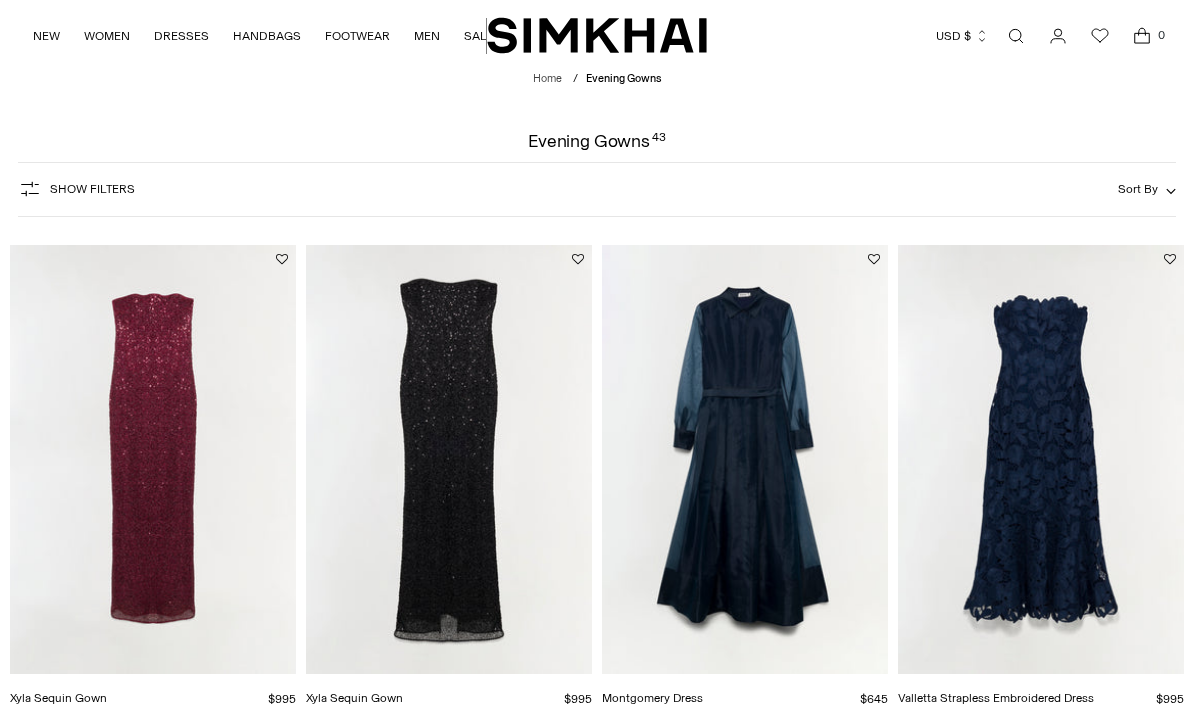 scroll, scrollTop: 80, scrollLeft: 0, axis: vertical 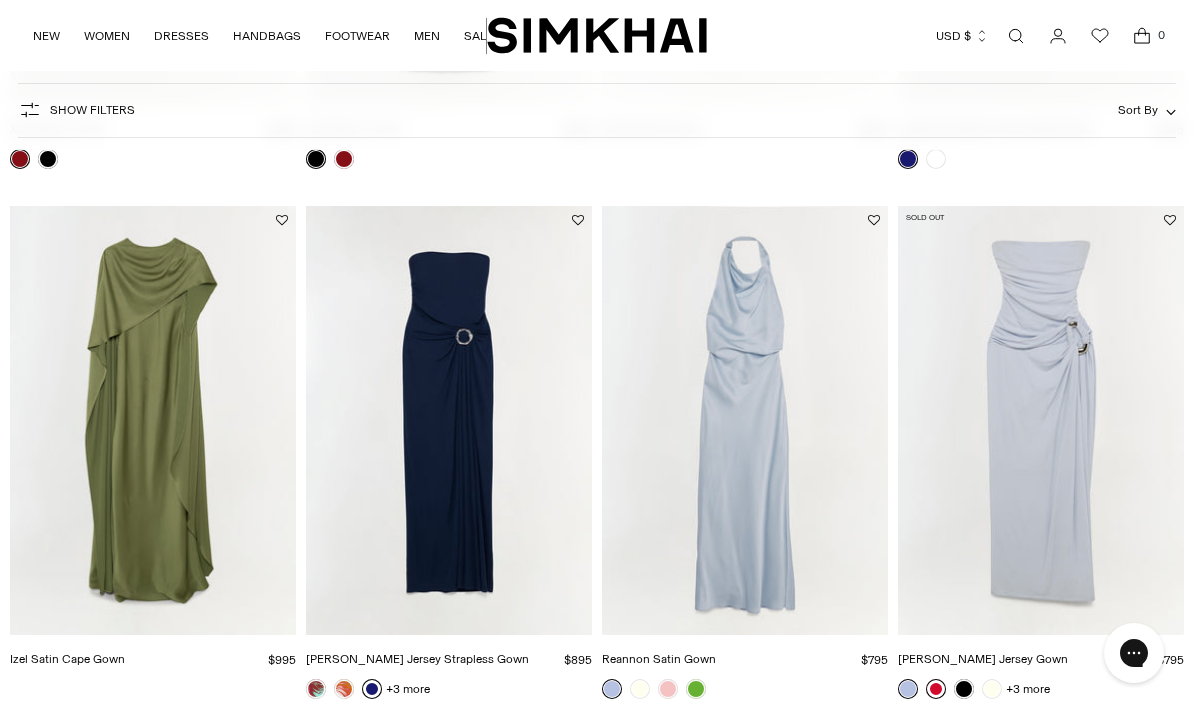 click at bounding box center (449, 420) 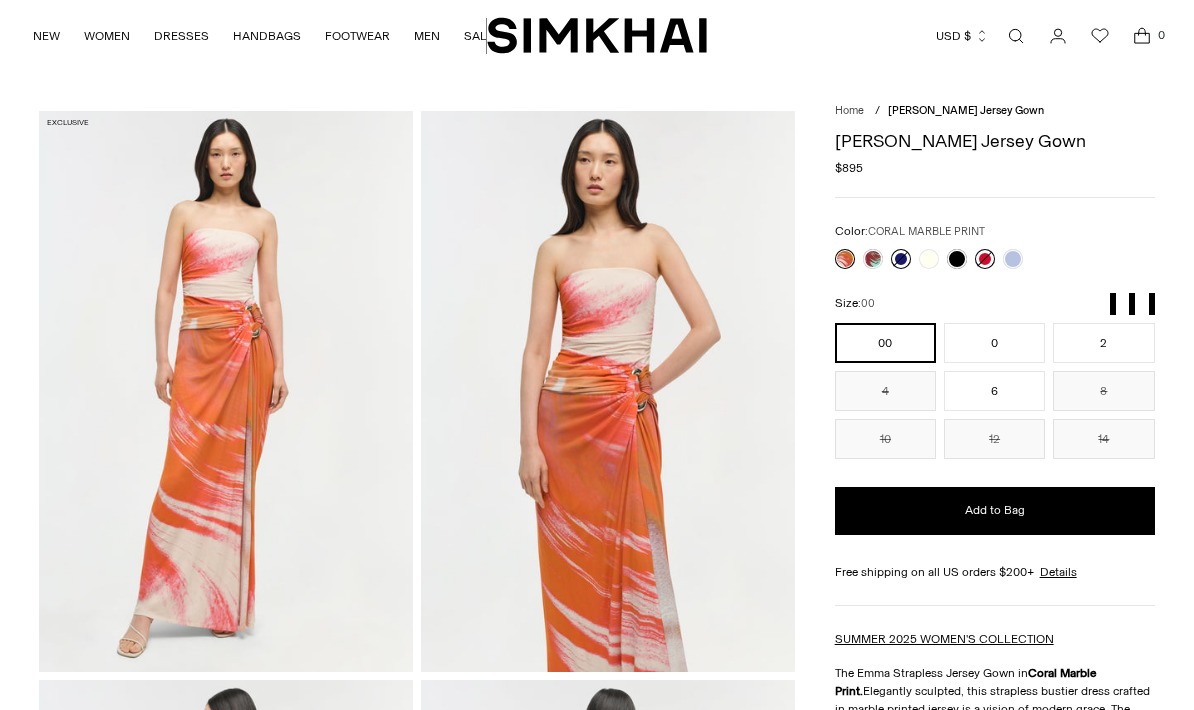 scroll, scrollTop: 0, scrollLeft: 0, axis: both 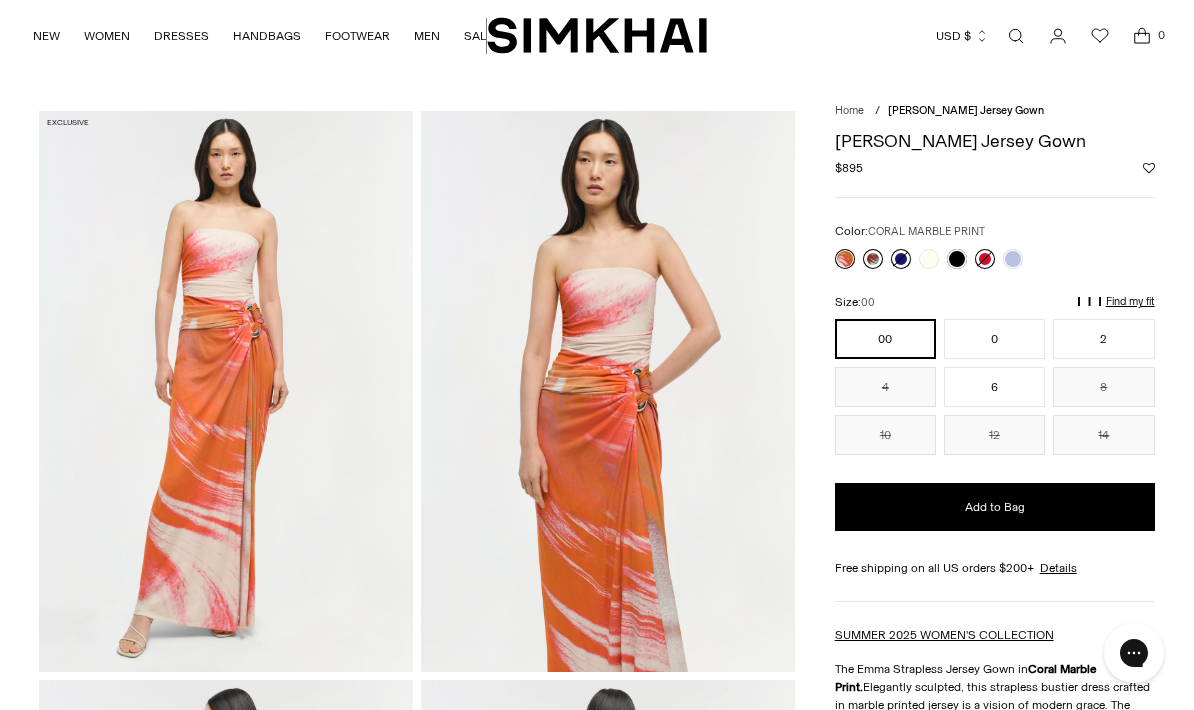 click at bounding box center (873, 259) 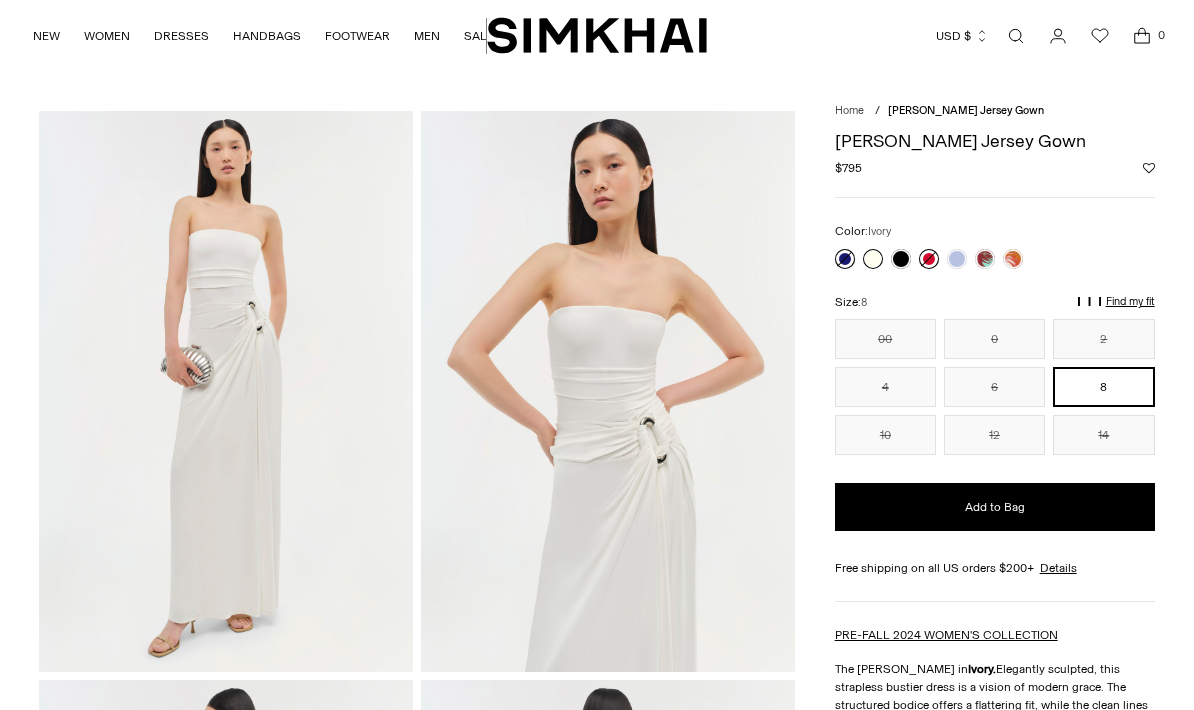 scroll, scrollTop: 0, scrollLeft: 0, axis: both 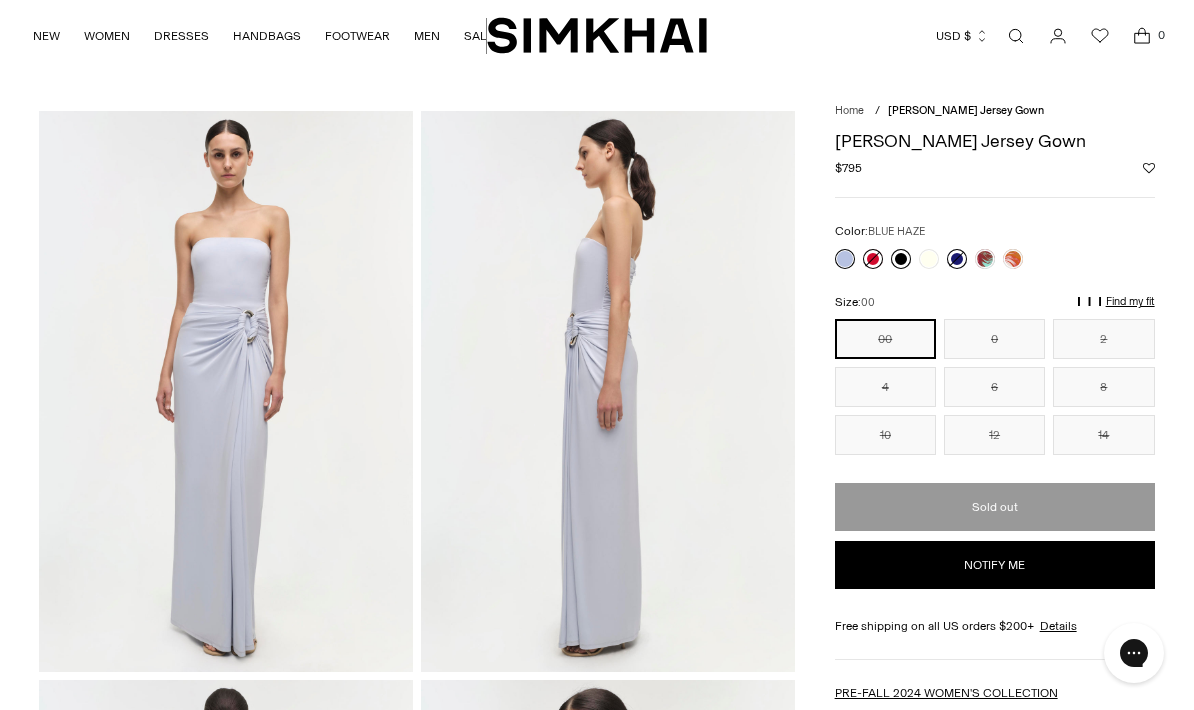 click at bounding box center (901, 259) 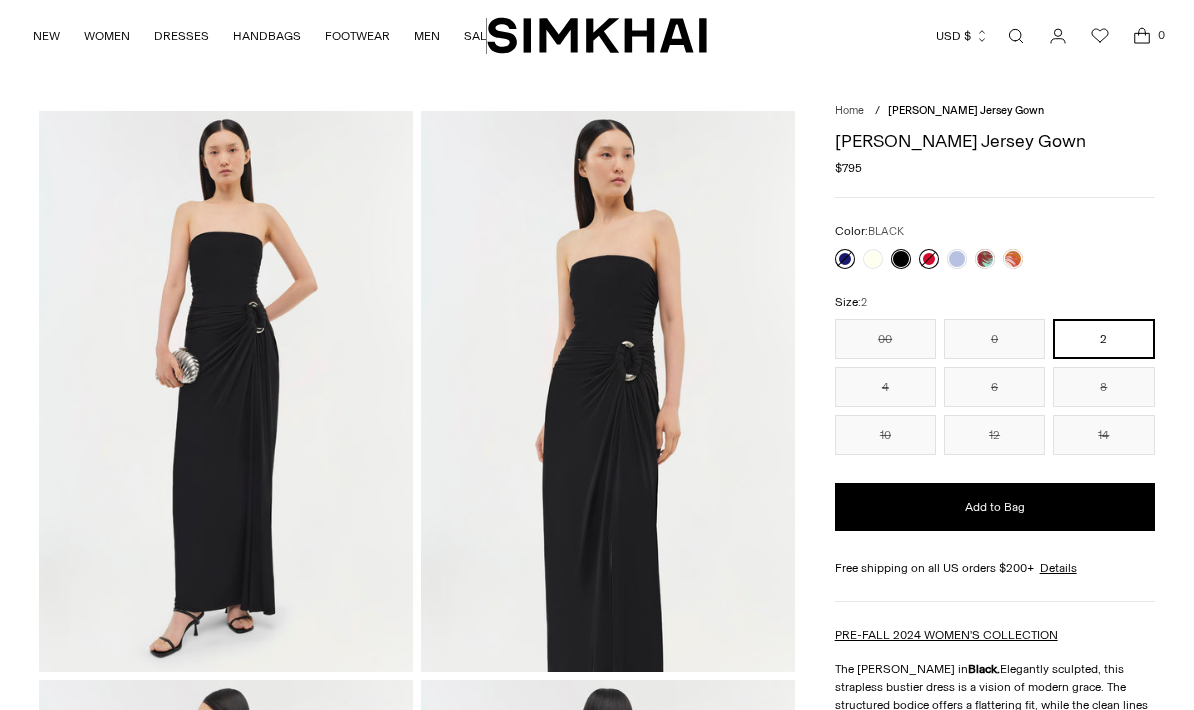 click at bounding box center (929, 259) 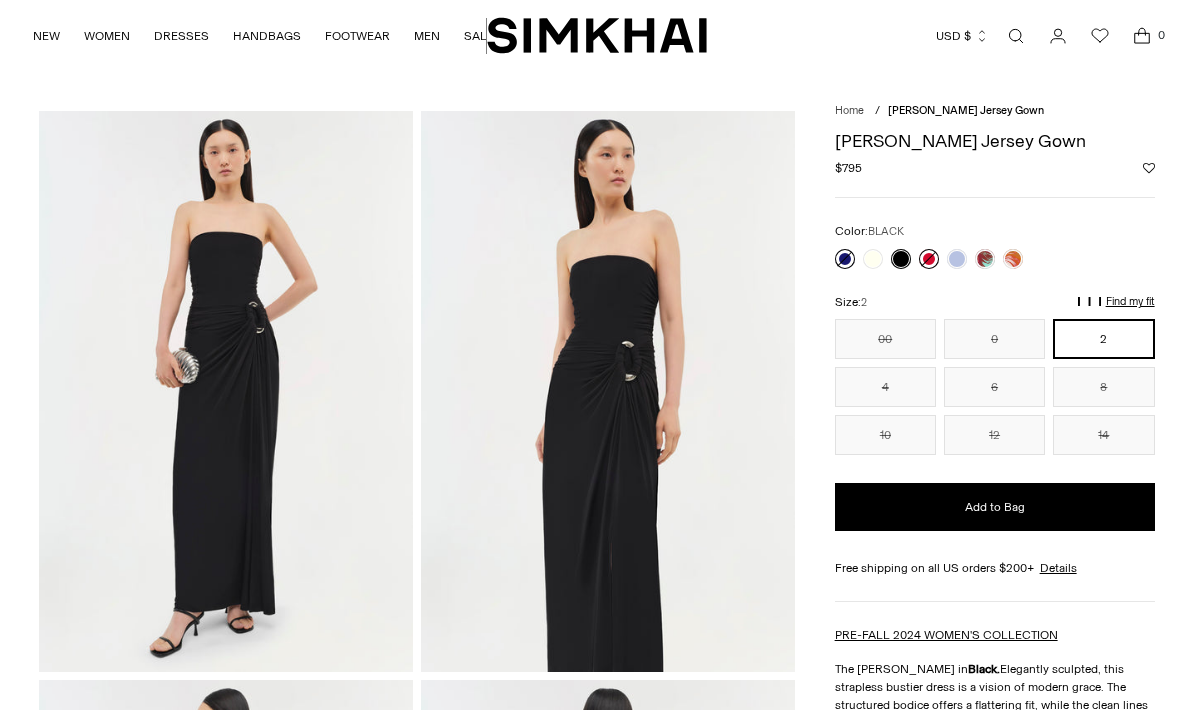 scroll, scrollTop: 0, scrollLeft: 0, axis: both 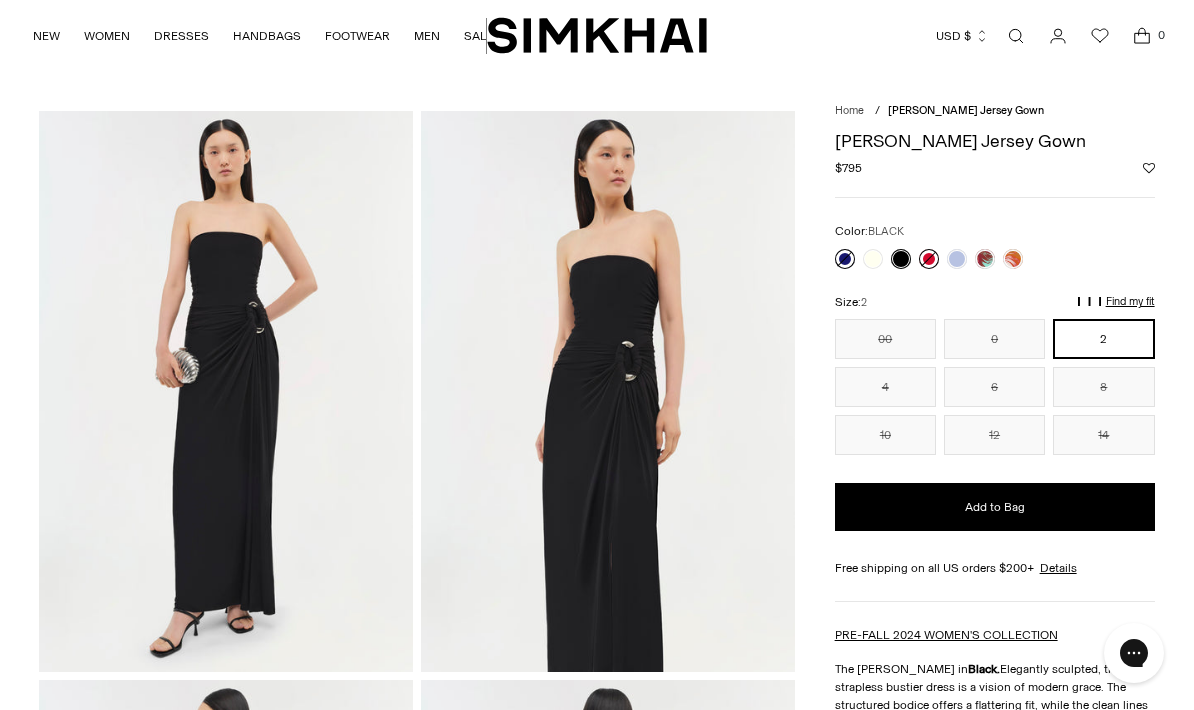 click at bounding box center (929, 259) 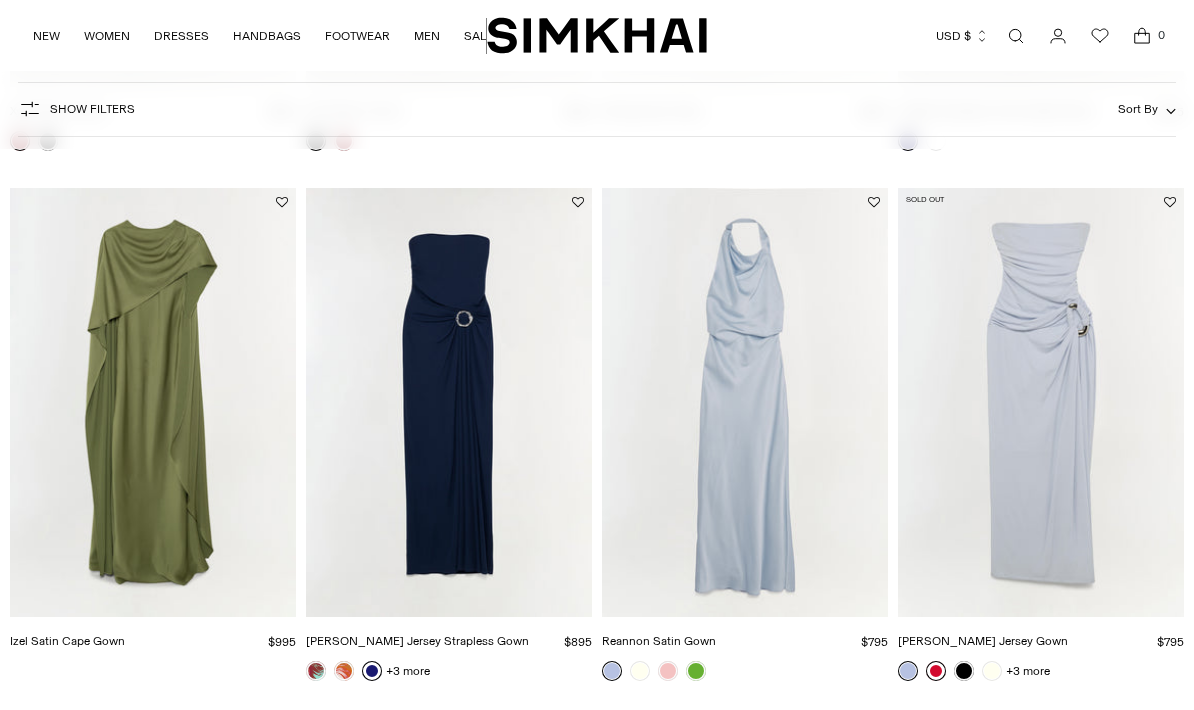 scroll, scrollTop: 587, scrollLeft: 0, axis: vertical 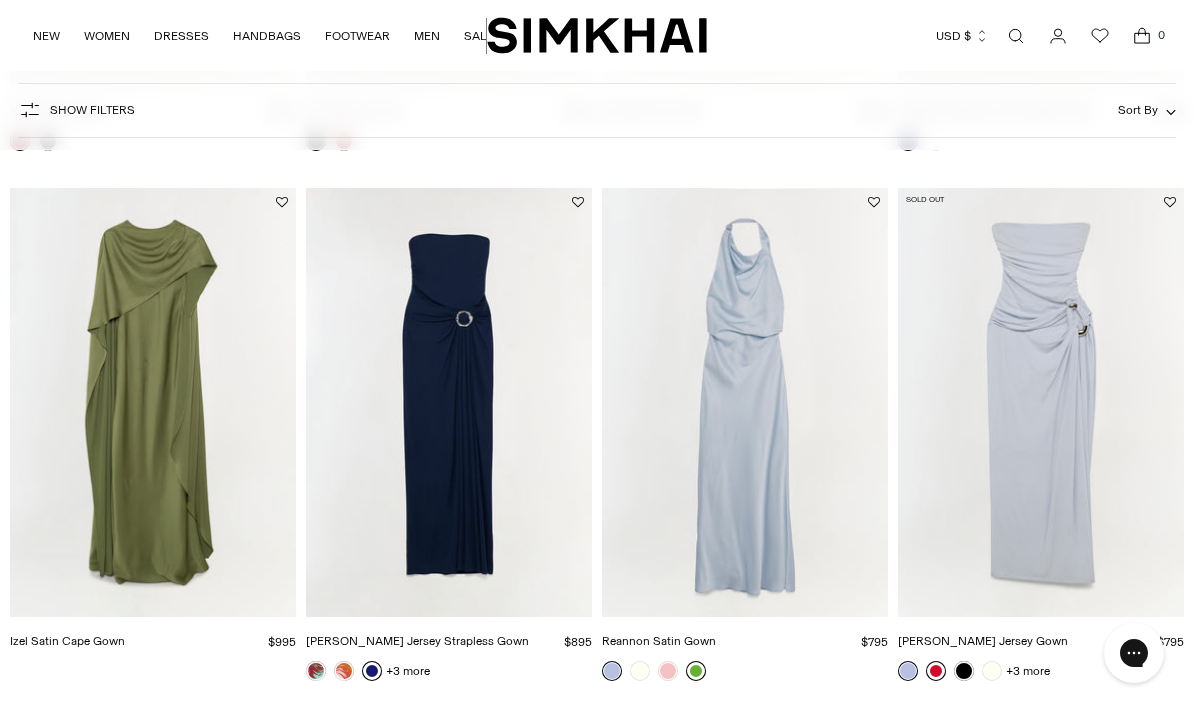 click at bounding box center [696, 671] 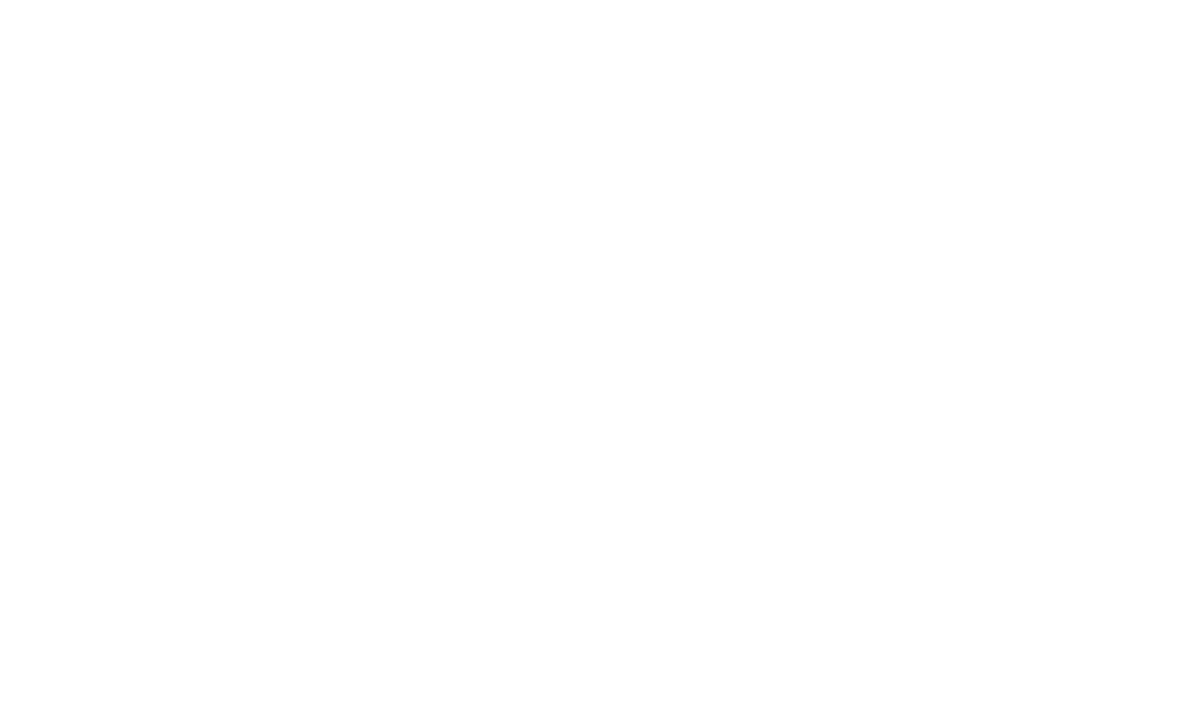scroll, scrollTop: 1176, scrollLeft: 0, axis: vertical 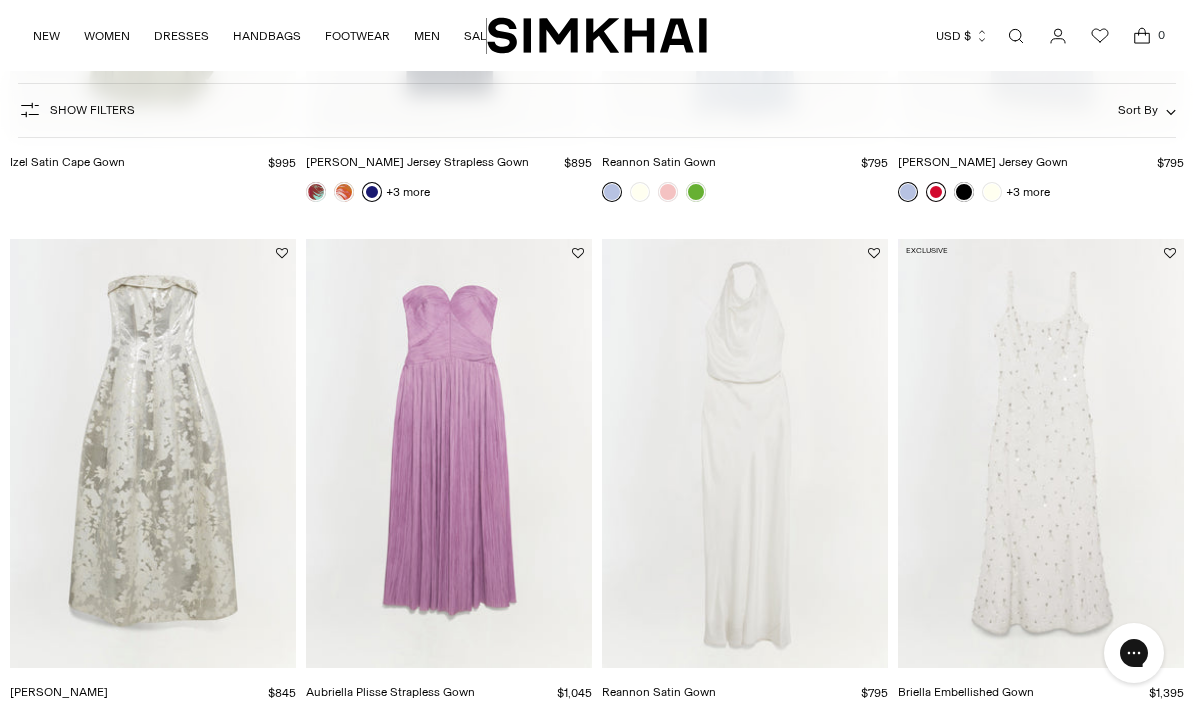 click at bounding box center [936, 722] 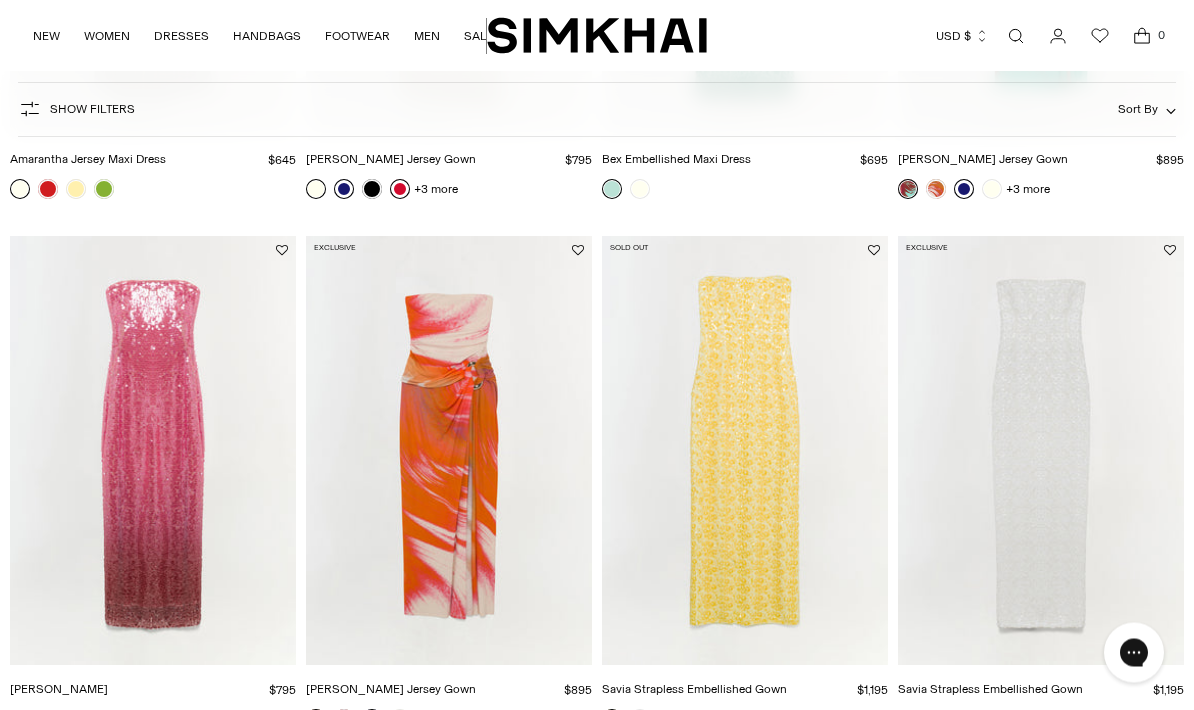 scroll, scrollTop: 3194, scrollLeft: 0, axis: vertical 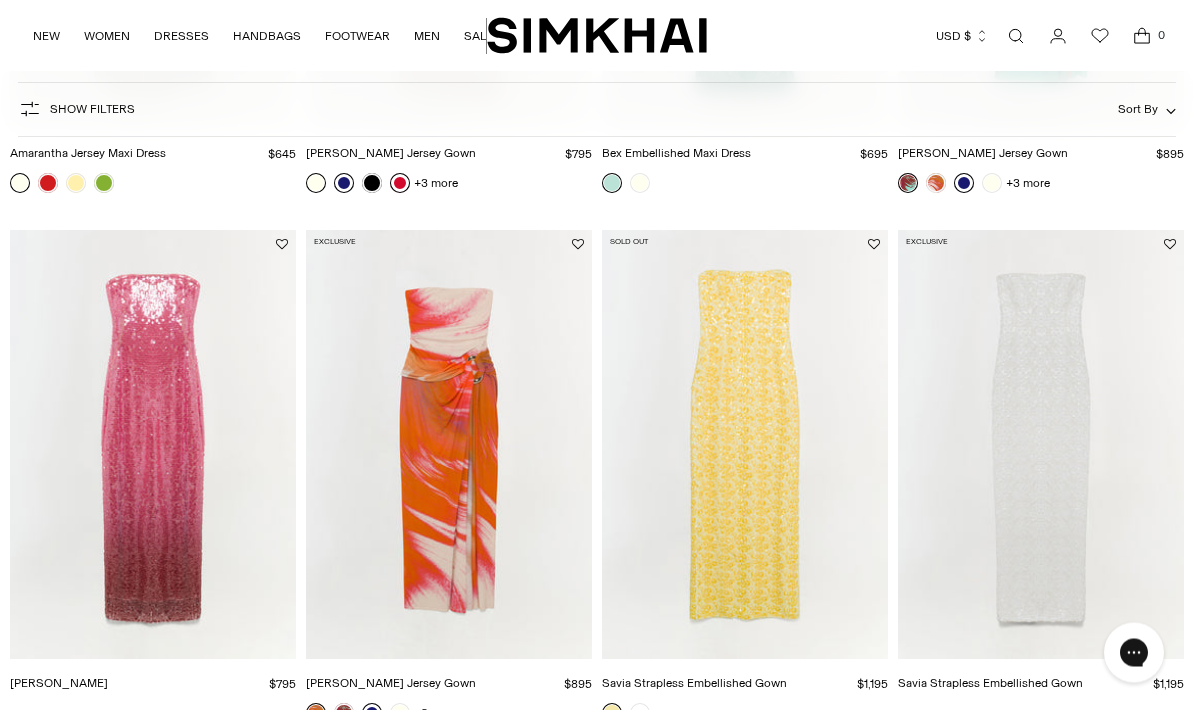 click at bounding box center (745, 445) 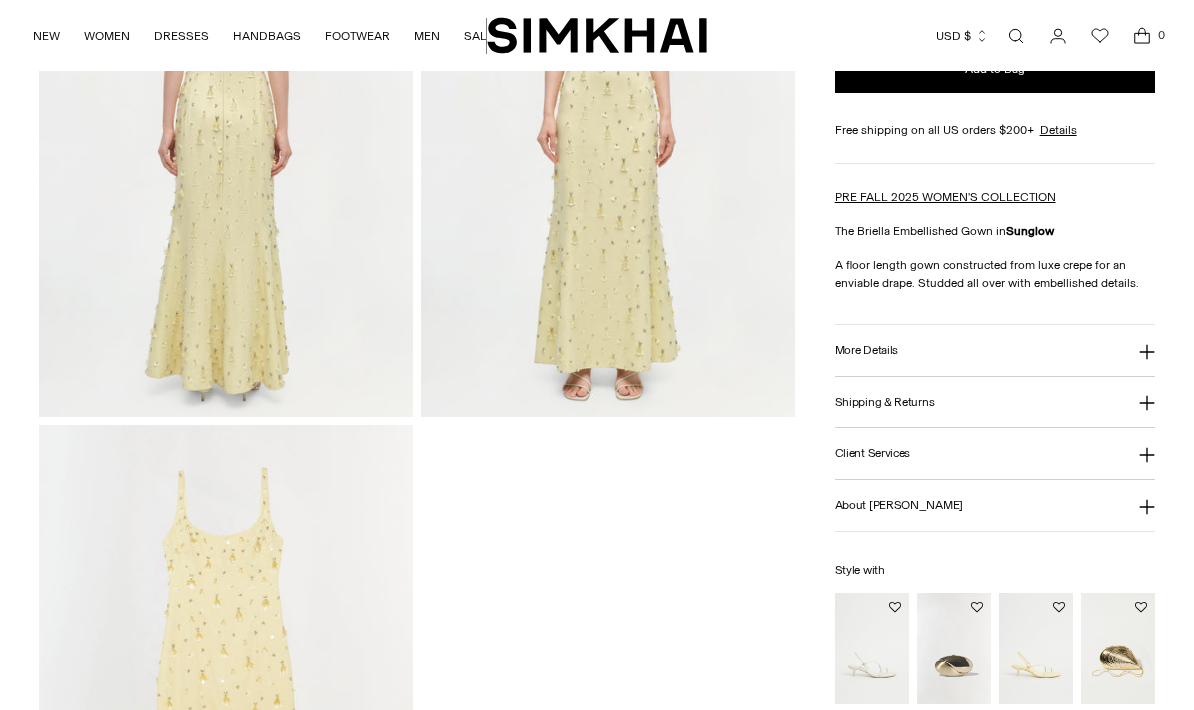 scroll, scrollTop: 1393, scrollLeft: 0, axis: vertical 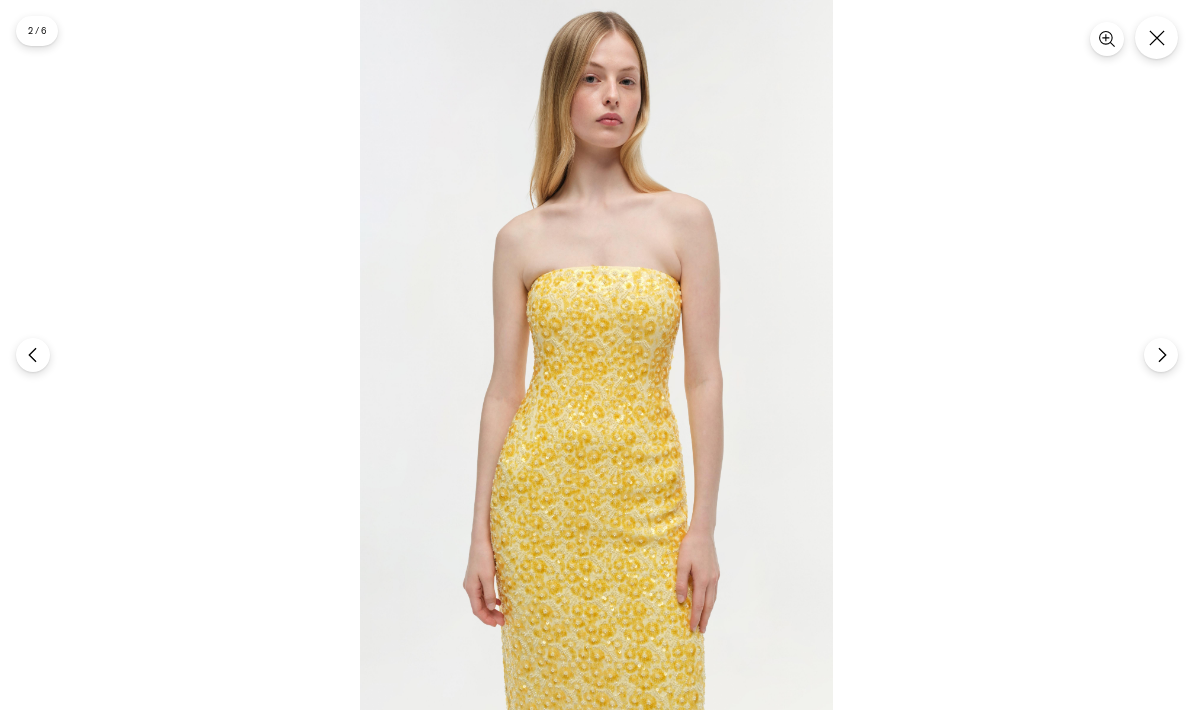 click at bounding box center (596, 355) 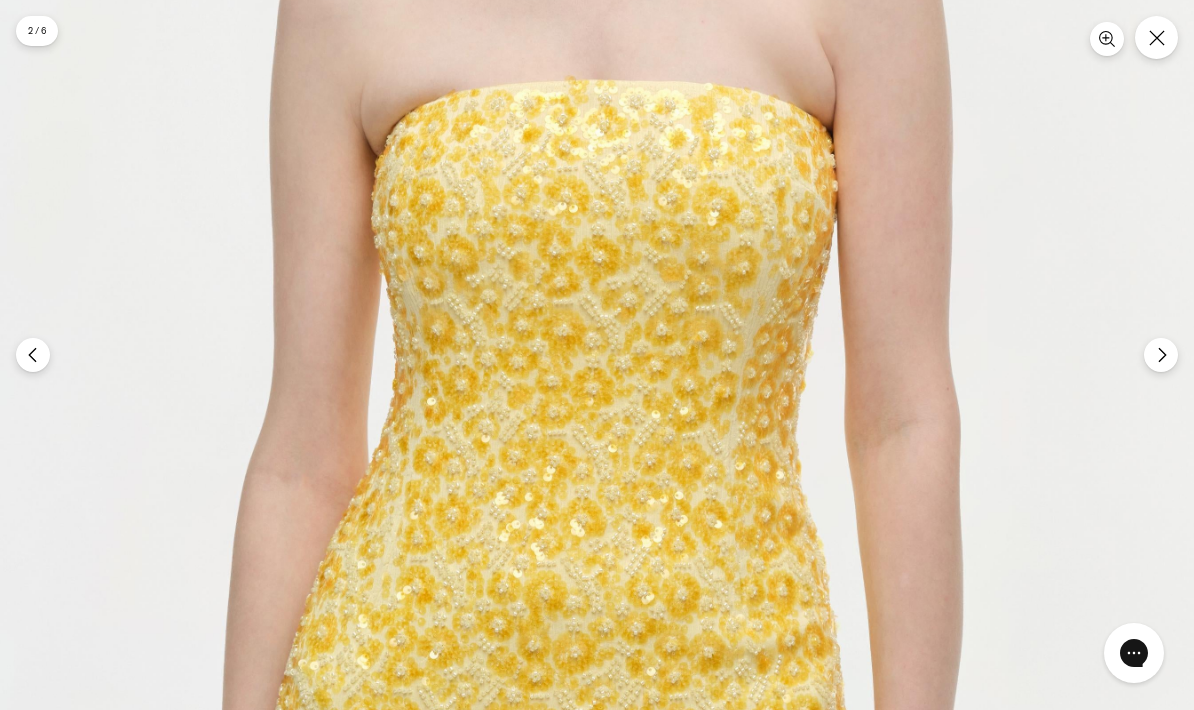 scroll, scrollTop: 0, scrollLeft: 0, axis: both 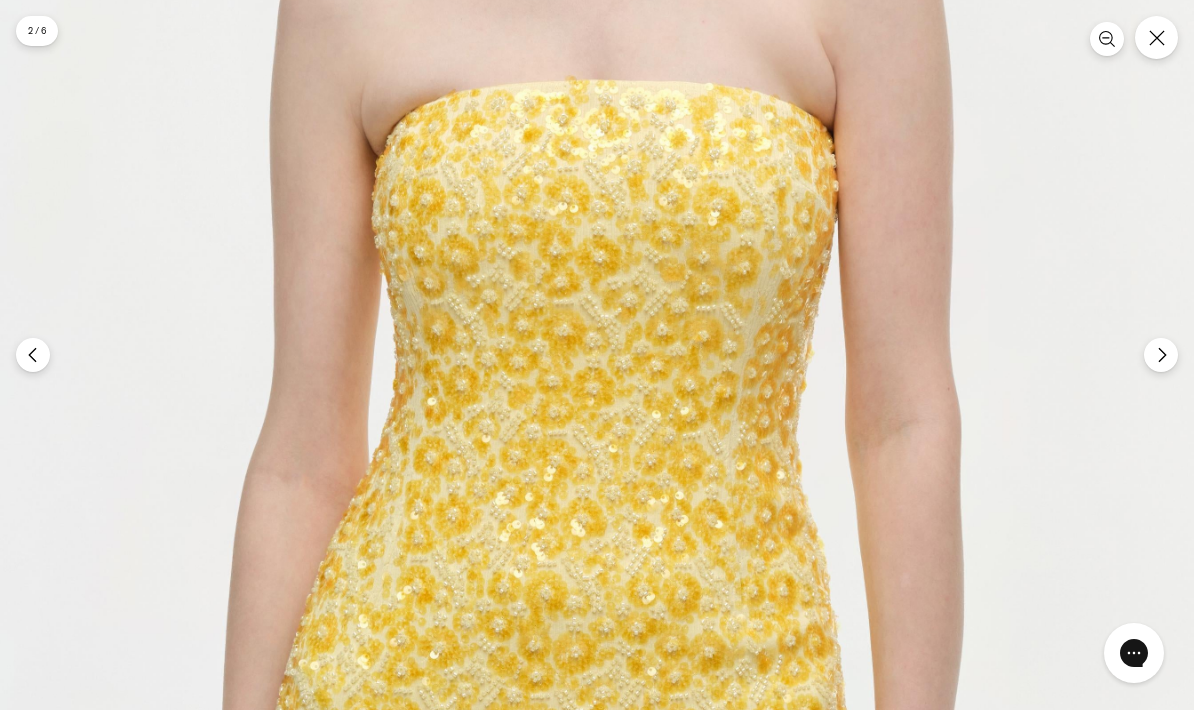 click at bounding box center (582, 347) 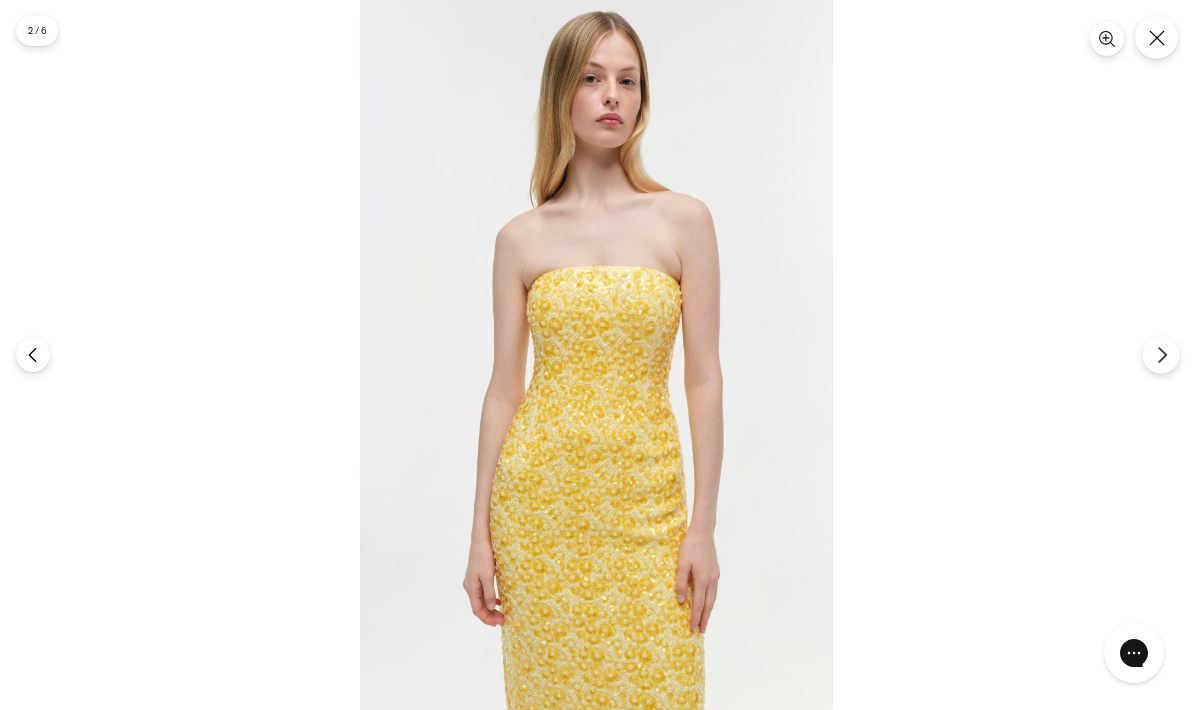 click 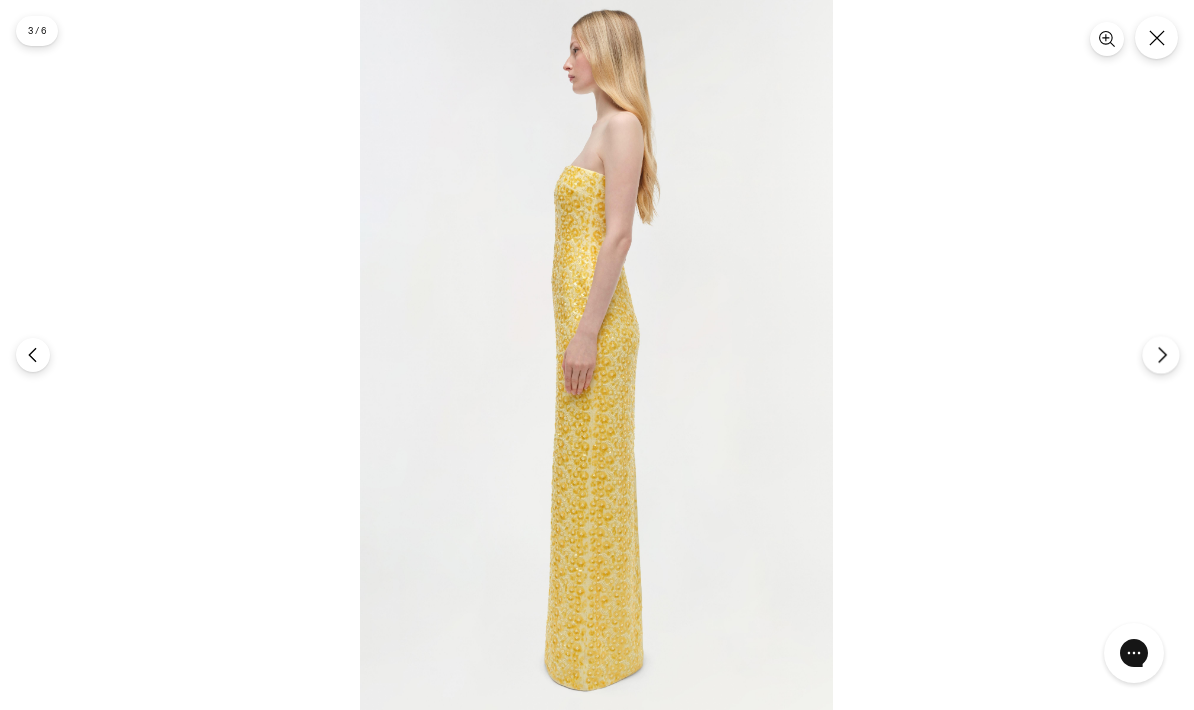 click 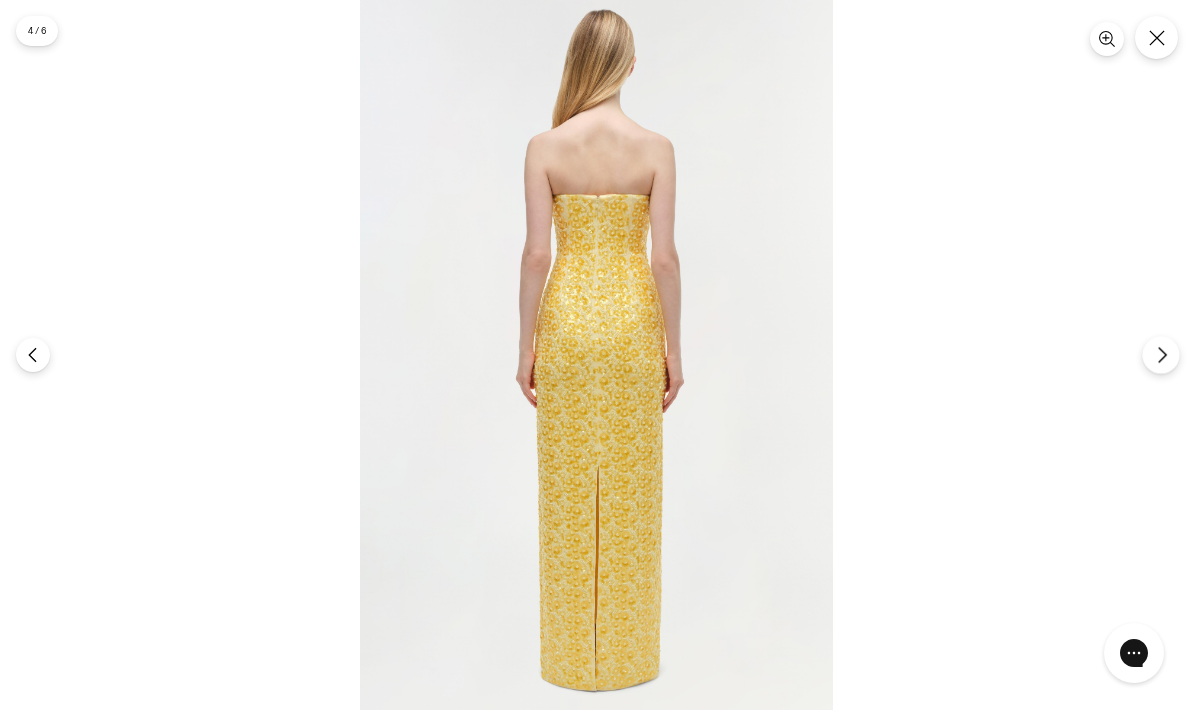 click 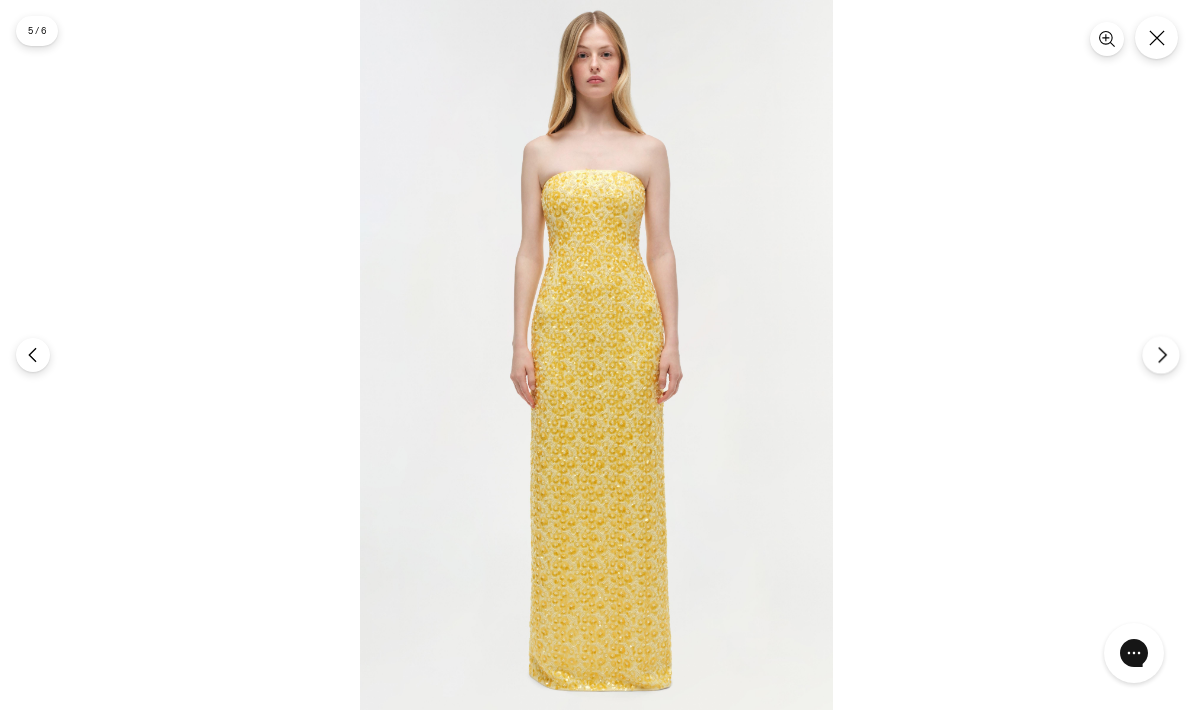 click 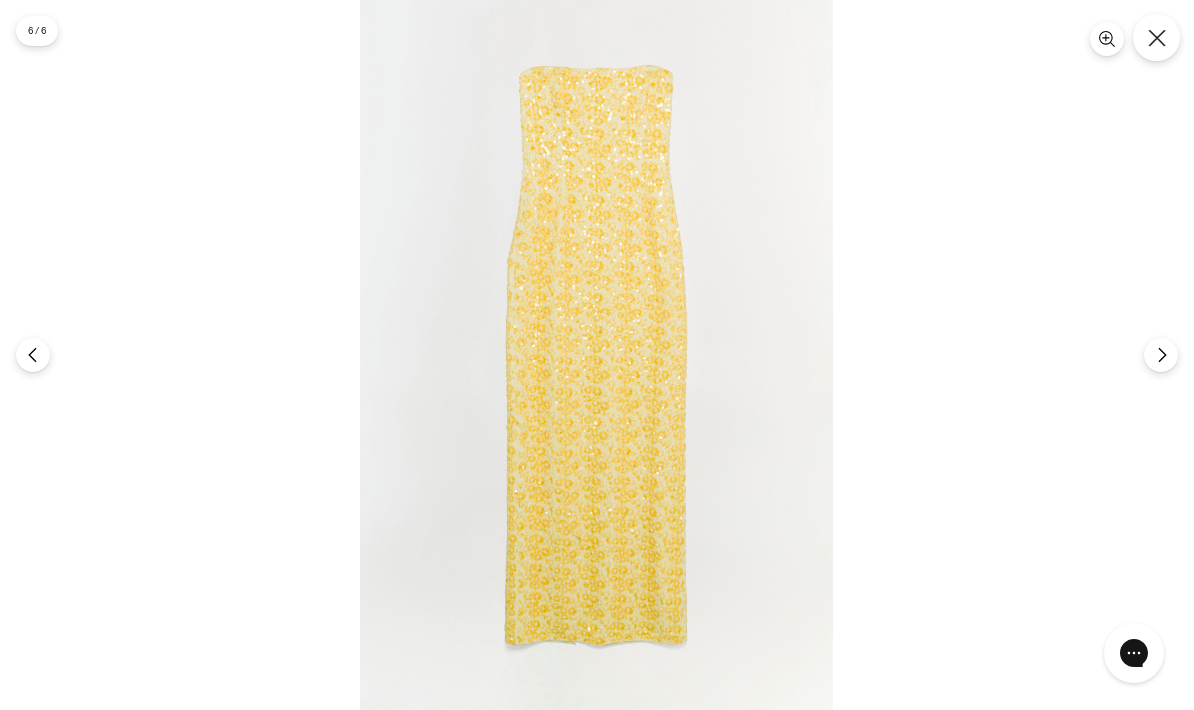 click 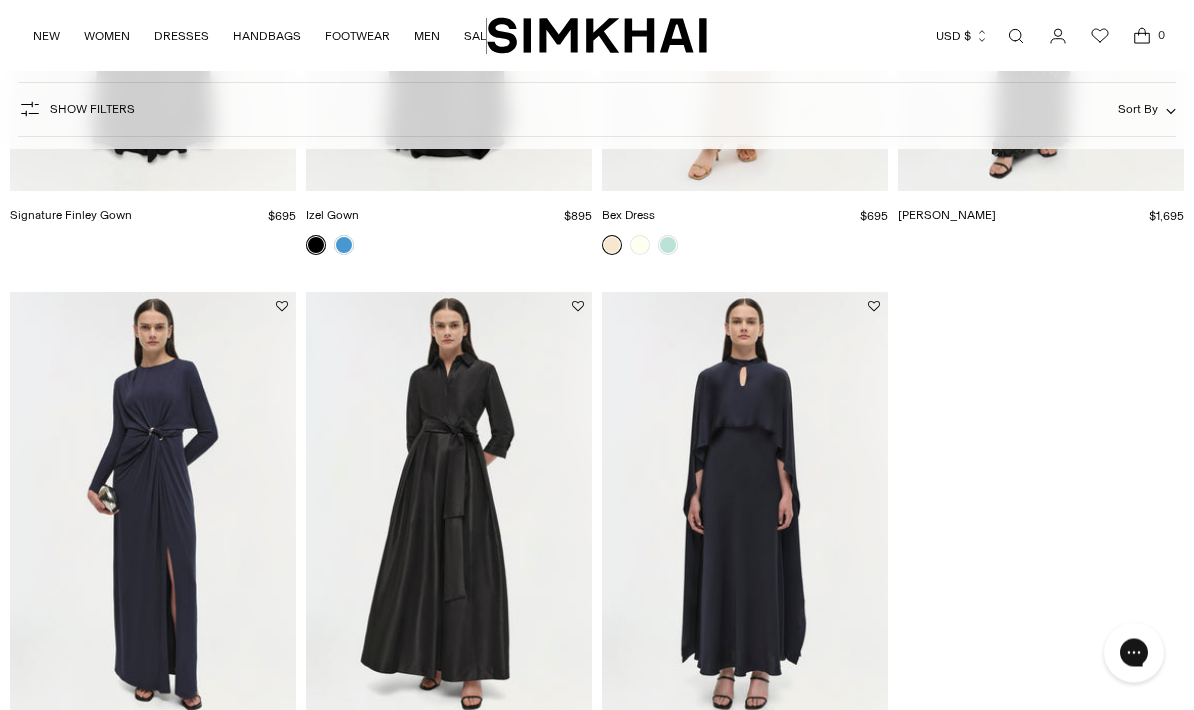scroll, scrollTop: 5253, scrollLeft: 0, axis: vertical 